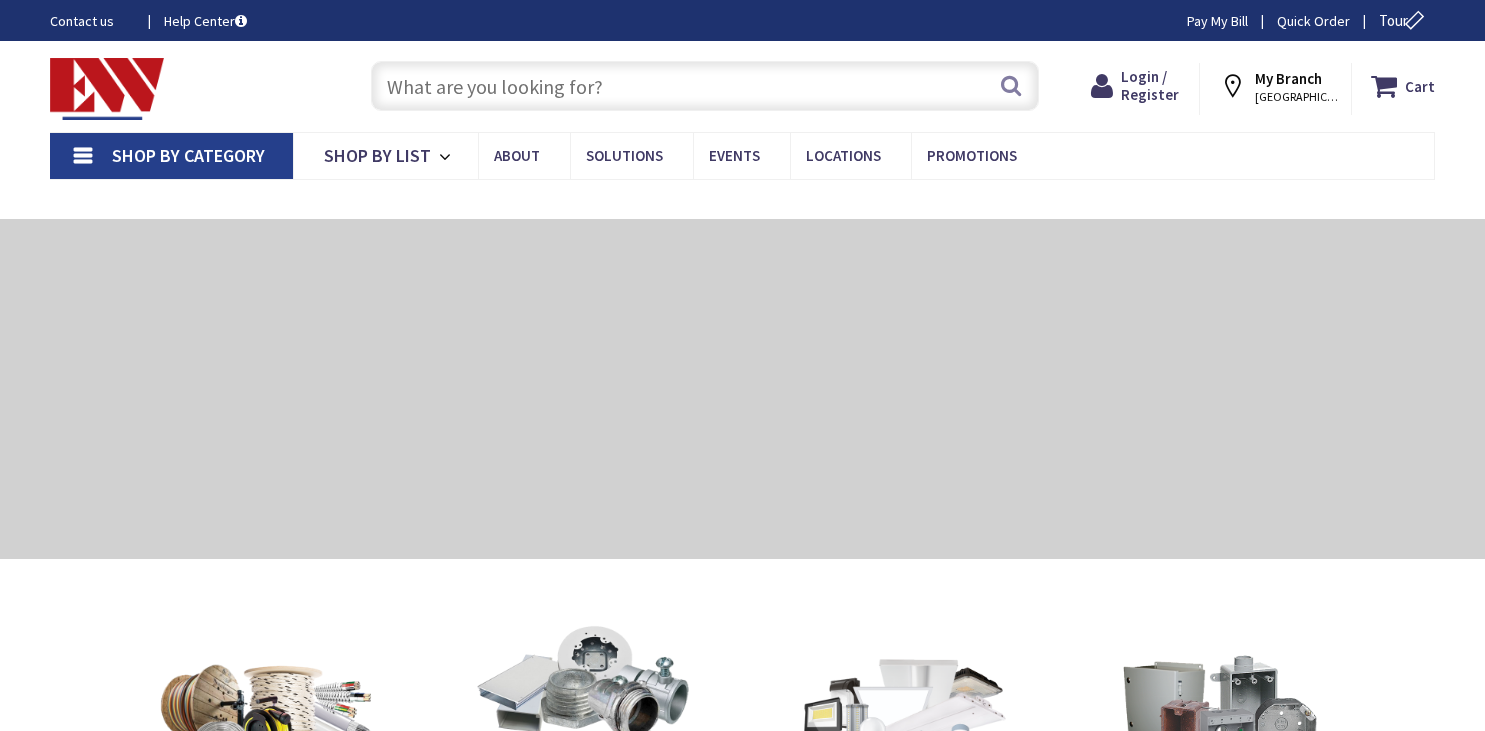 scroll, scrollTop: 0, scrollLeft: 0, axis: both 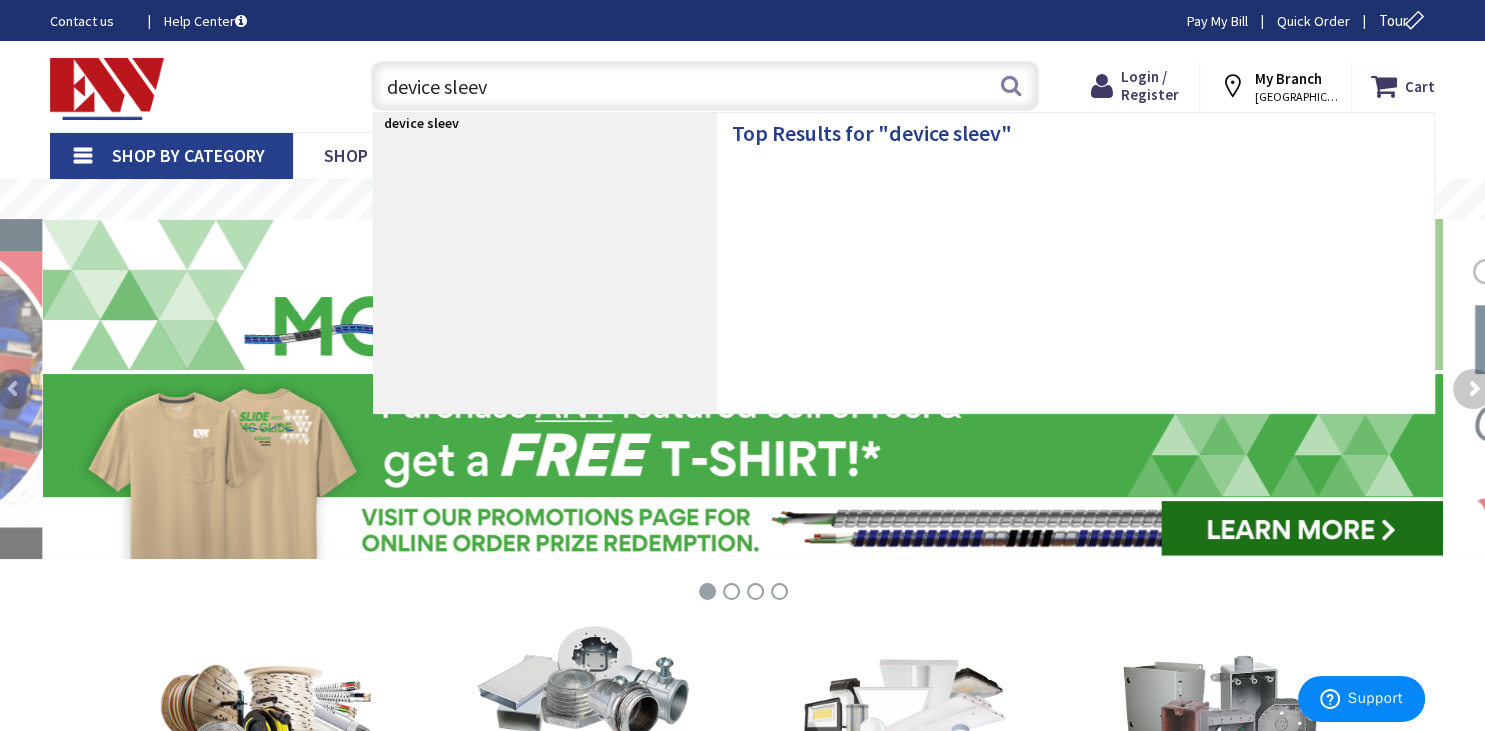 type on "device sleeve" 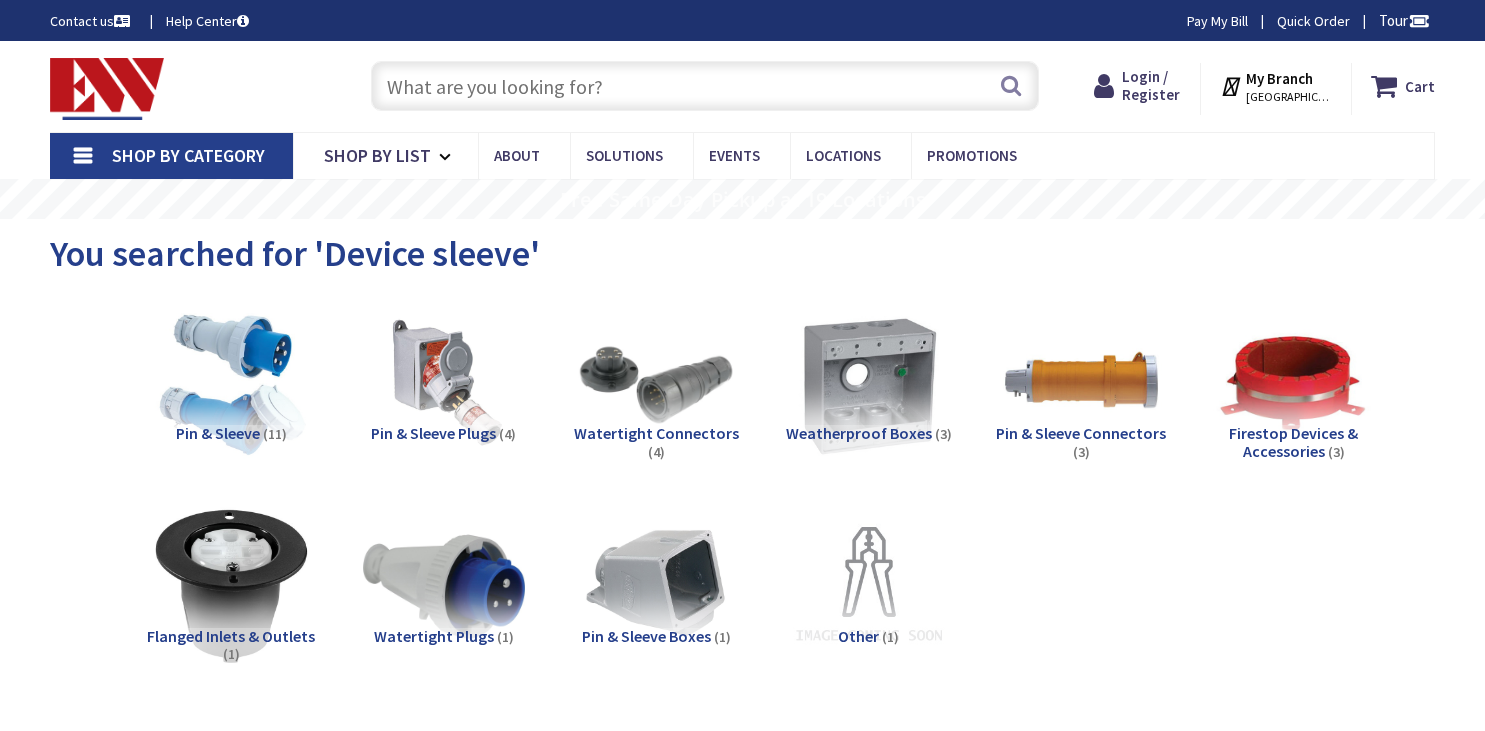 scroll, scrollTop: 0, scrollLeft: 0, axis: both 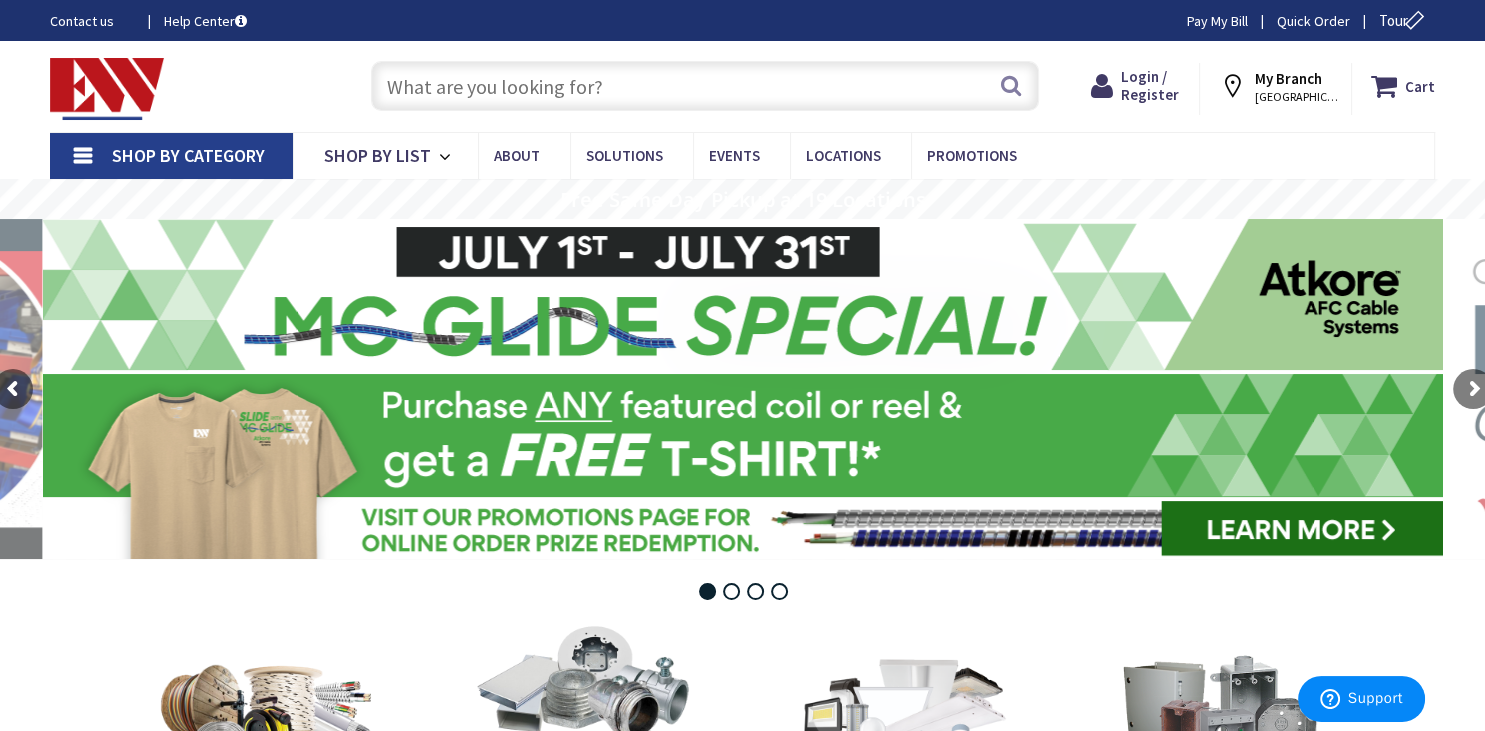 click at bounding box center [705, 86] 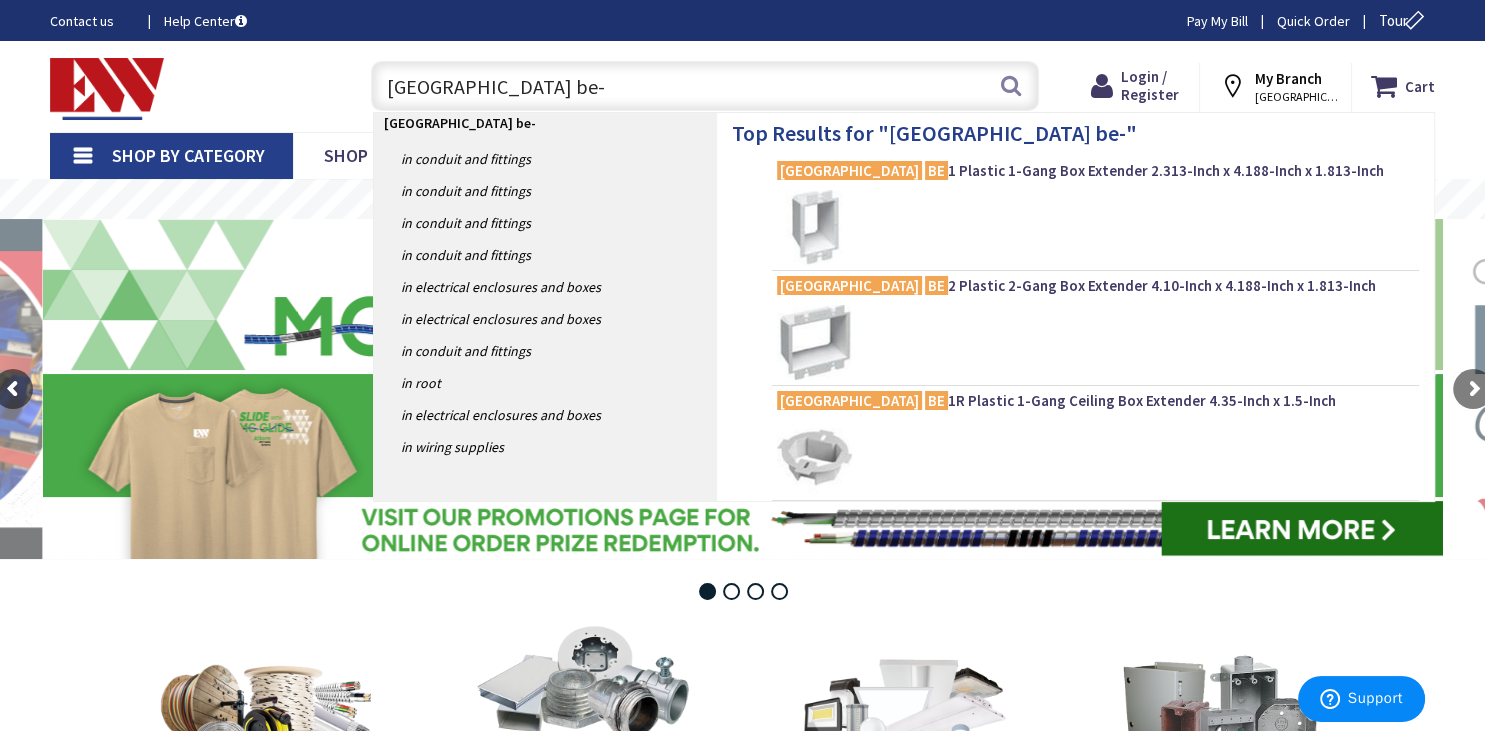 type on "arlington be-1" 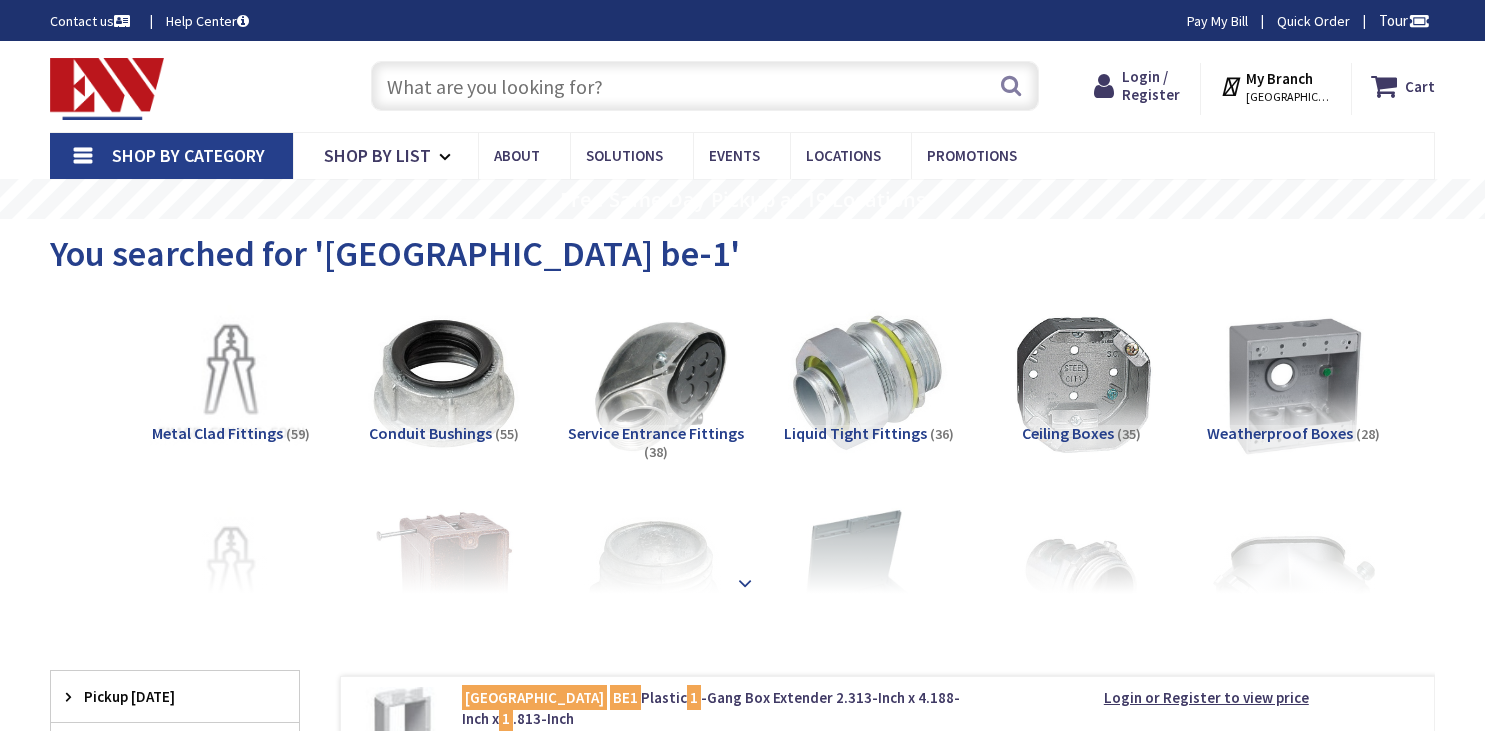 scroll, scrollTop: 80, scrollLeft: 0, axis: vertical 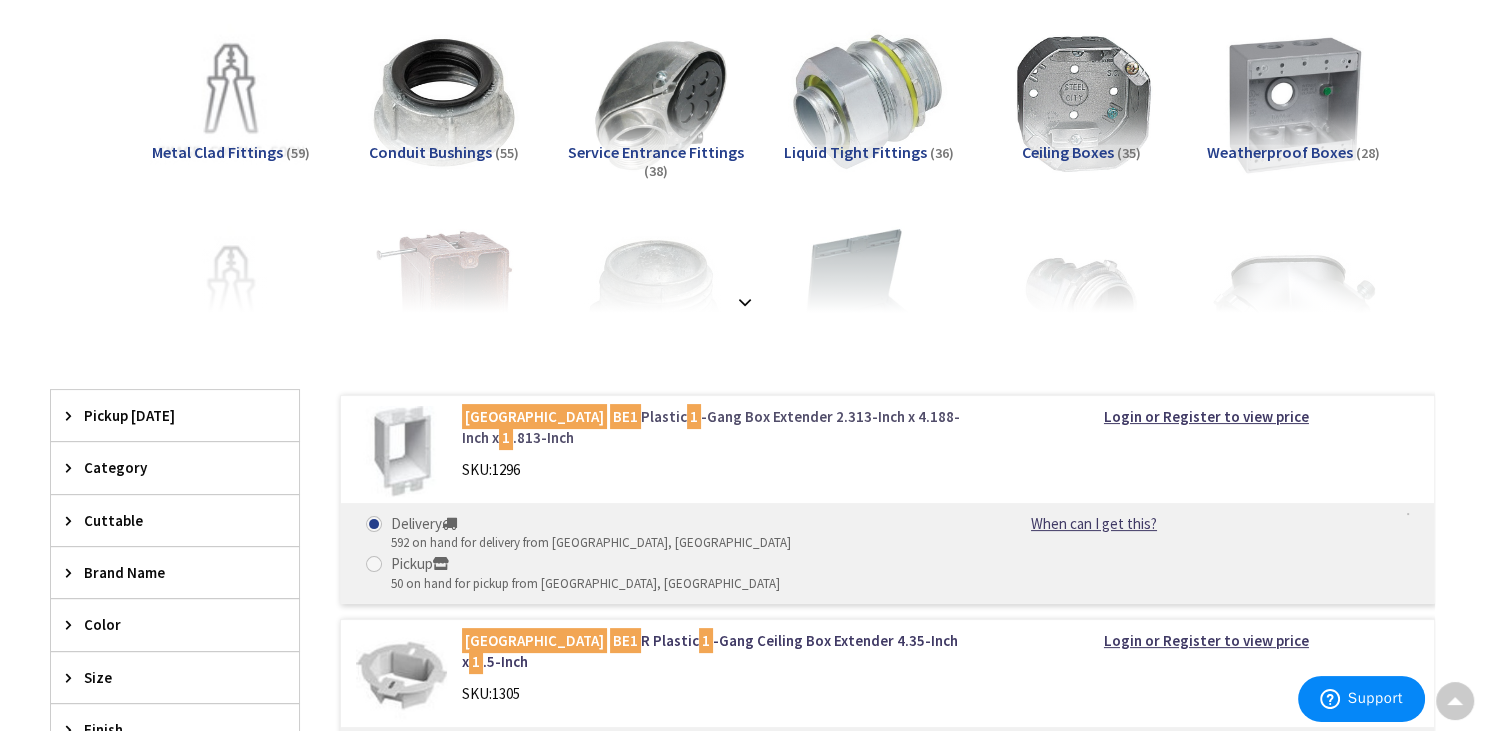 click on "Arlington   BE1  Plastic  1 -Gang Box Extender 2.313-Inch x 4.188-Inch x  1 .813-Inch" at bounding box center [712, 427] 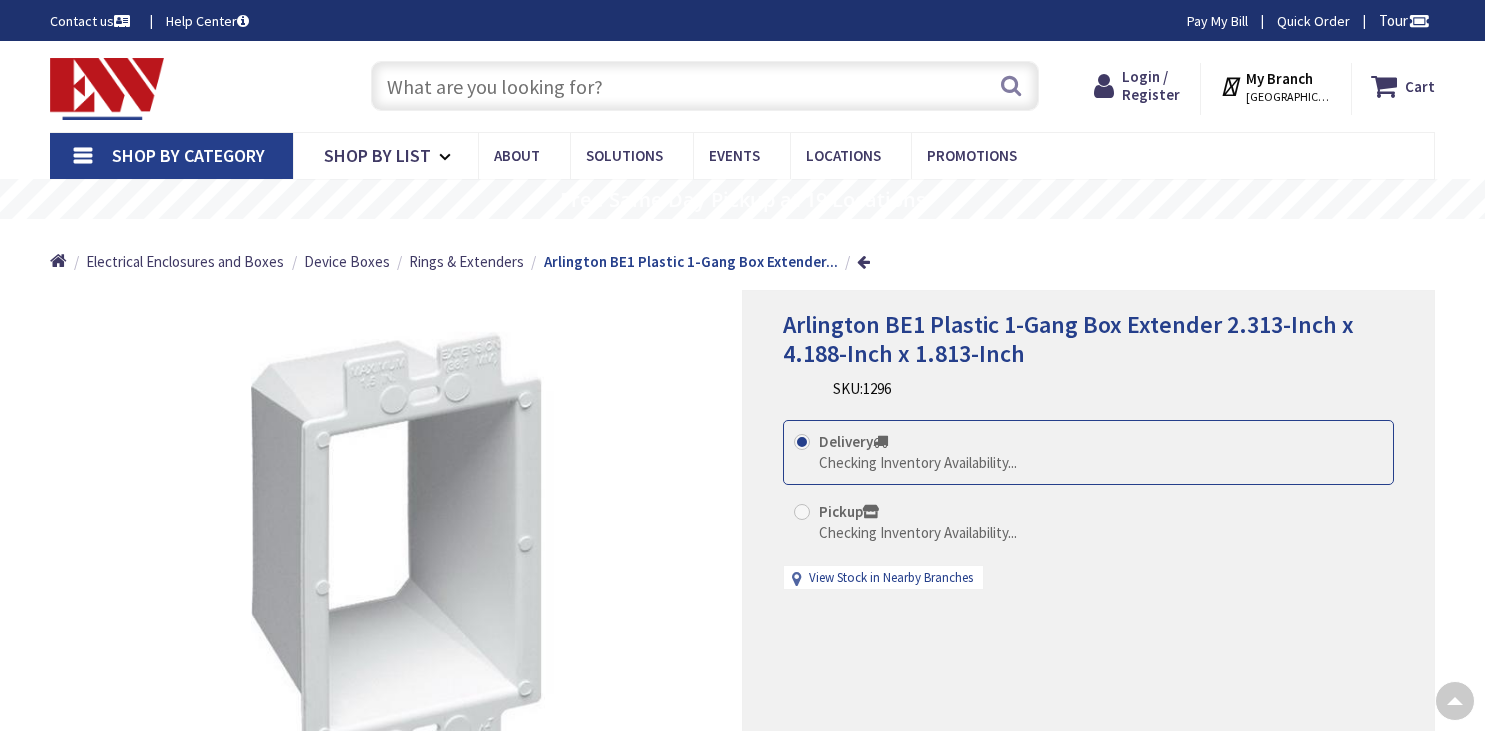 scroll, scrollTop: 211, scrollLeft: 0, axis: vertical 